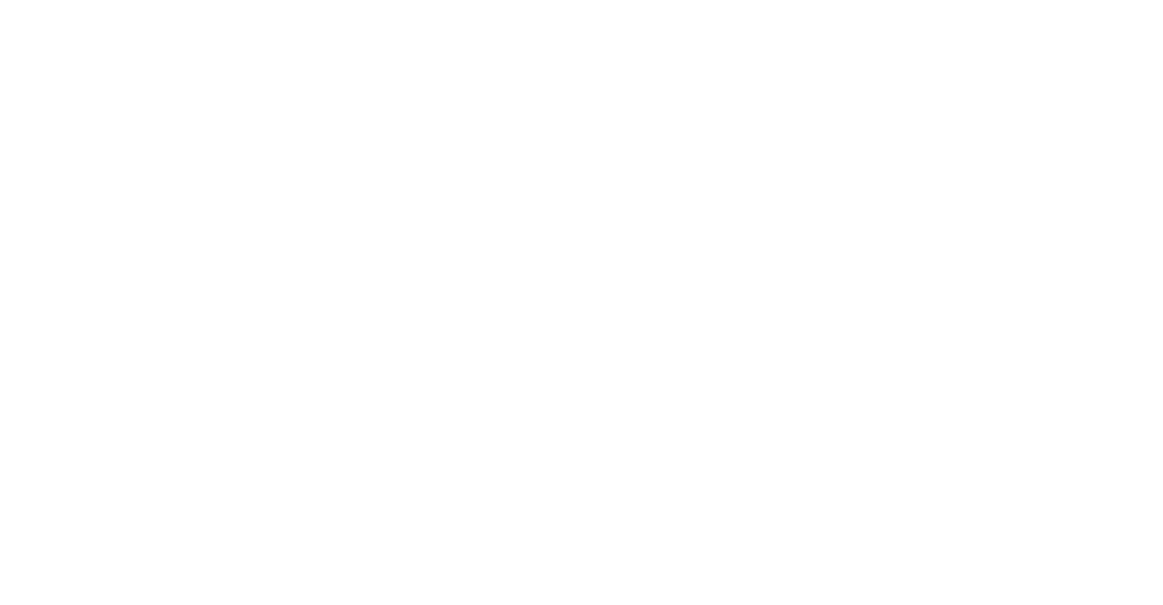 scroll, scrollTop: 0, scrollLeft: 0, axis: both 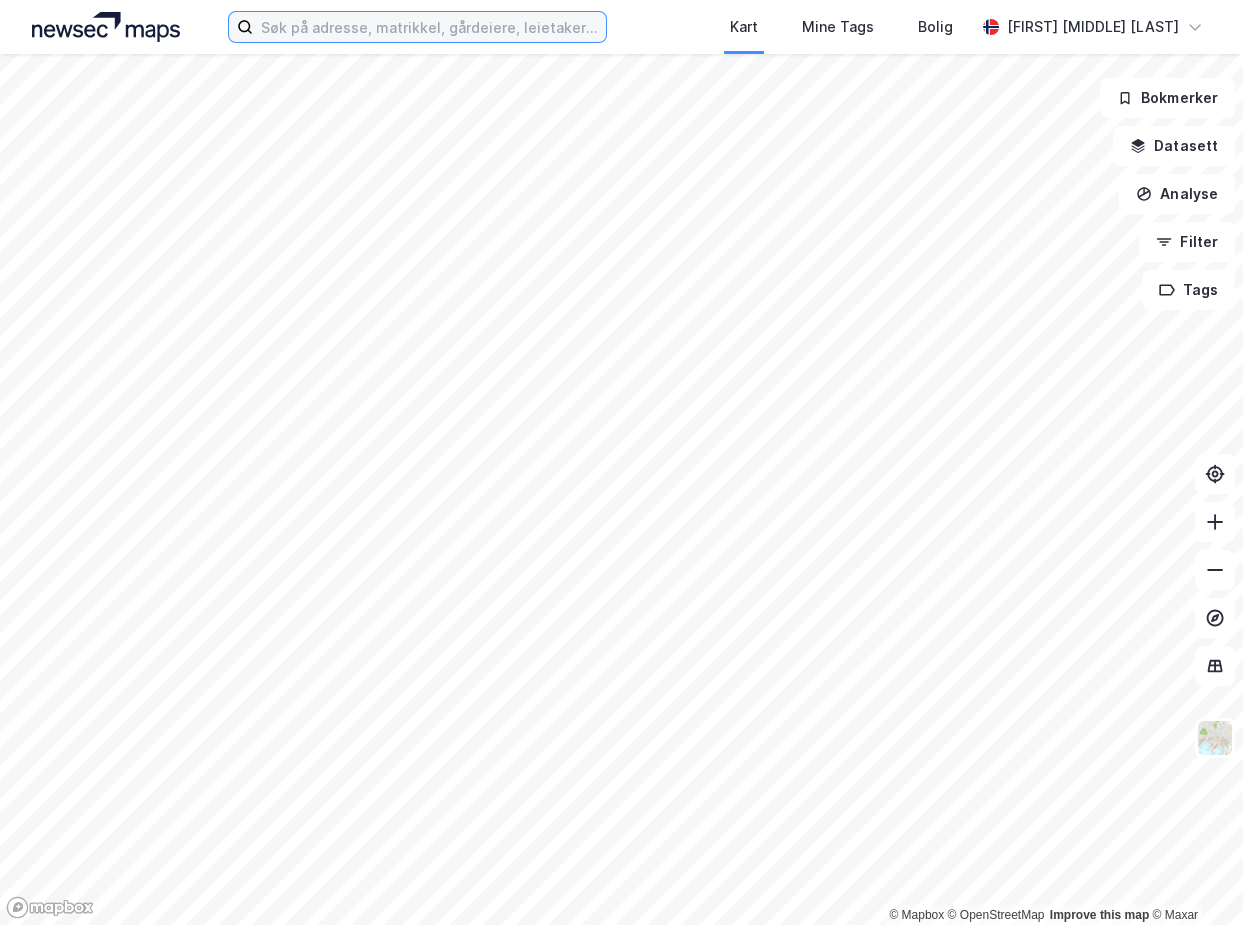 click at bounding box center [429, 27] 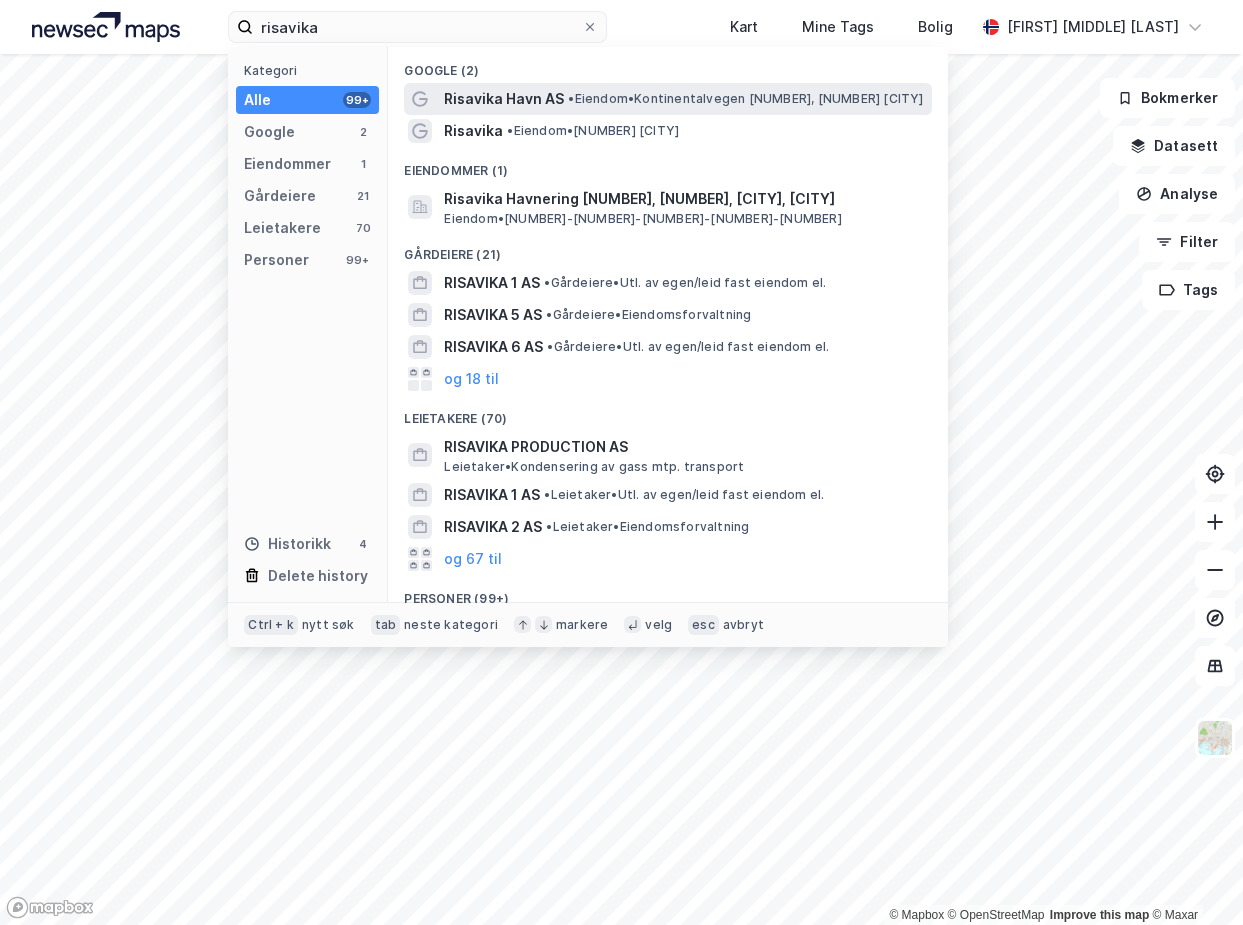 click on "Risavika Havn AS" at bounding box center [504, 99] 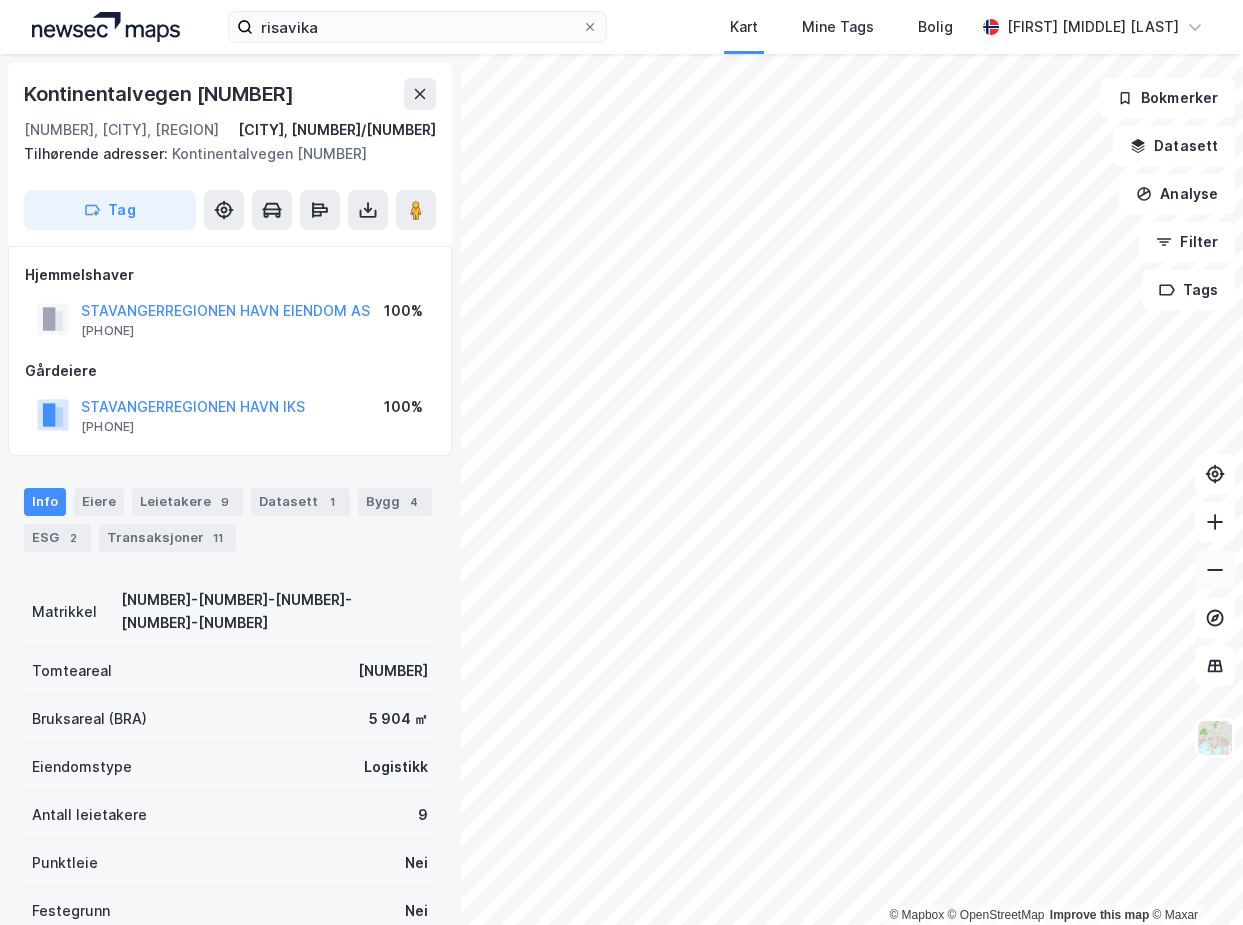 click 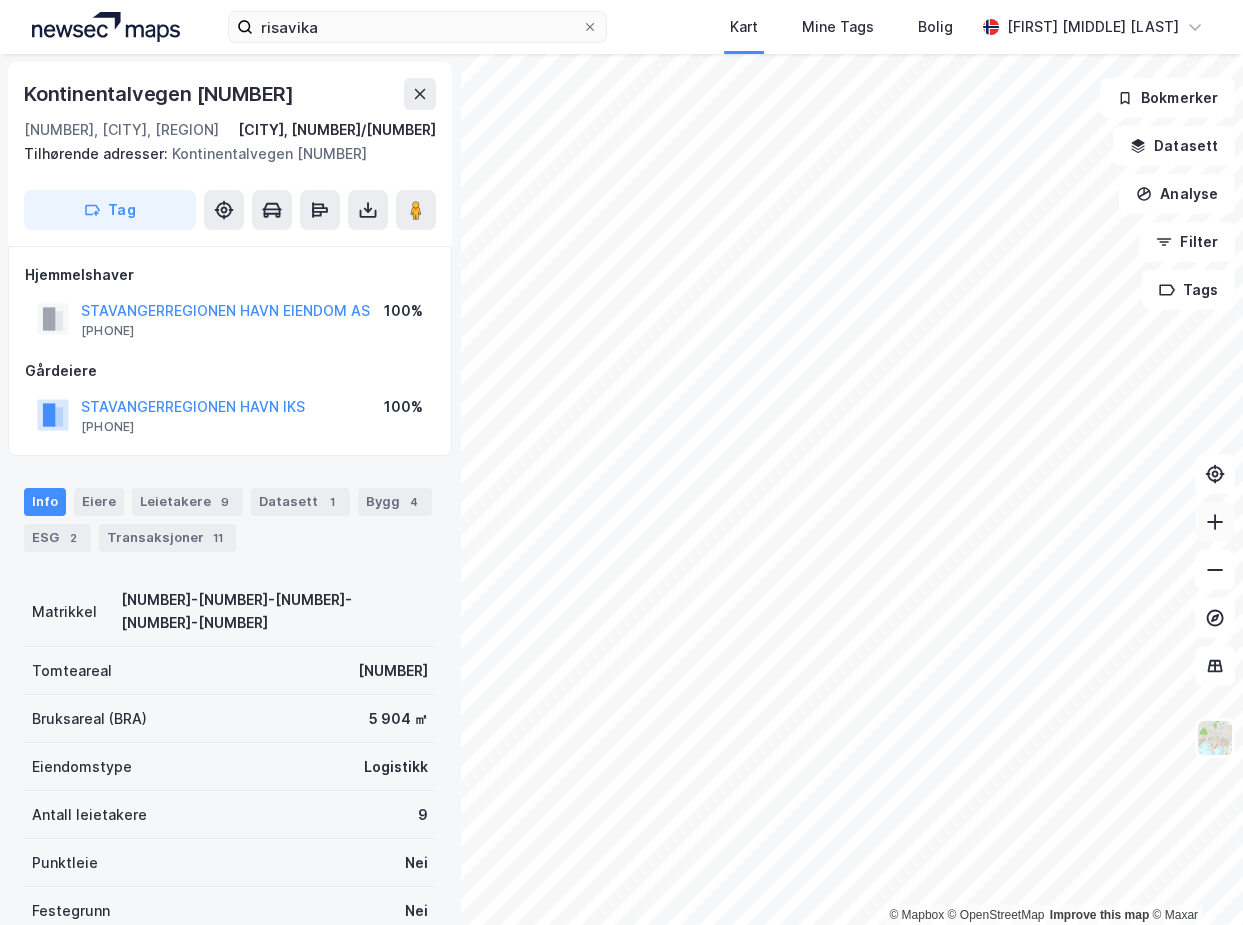 click 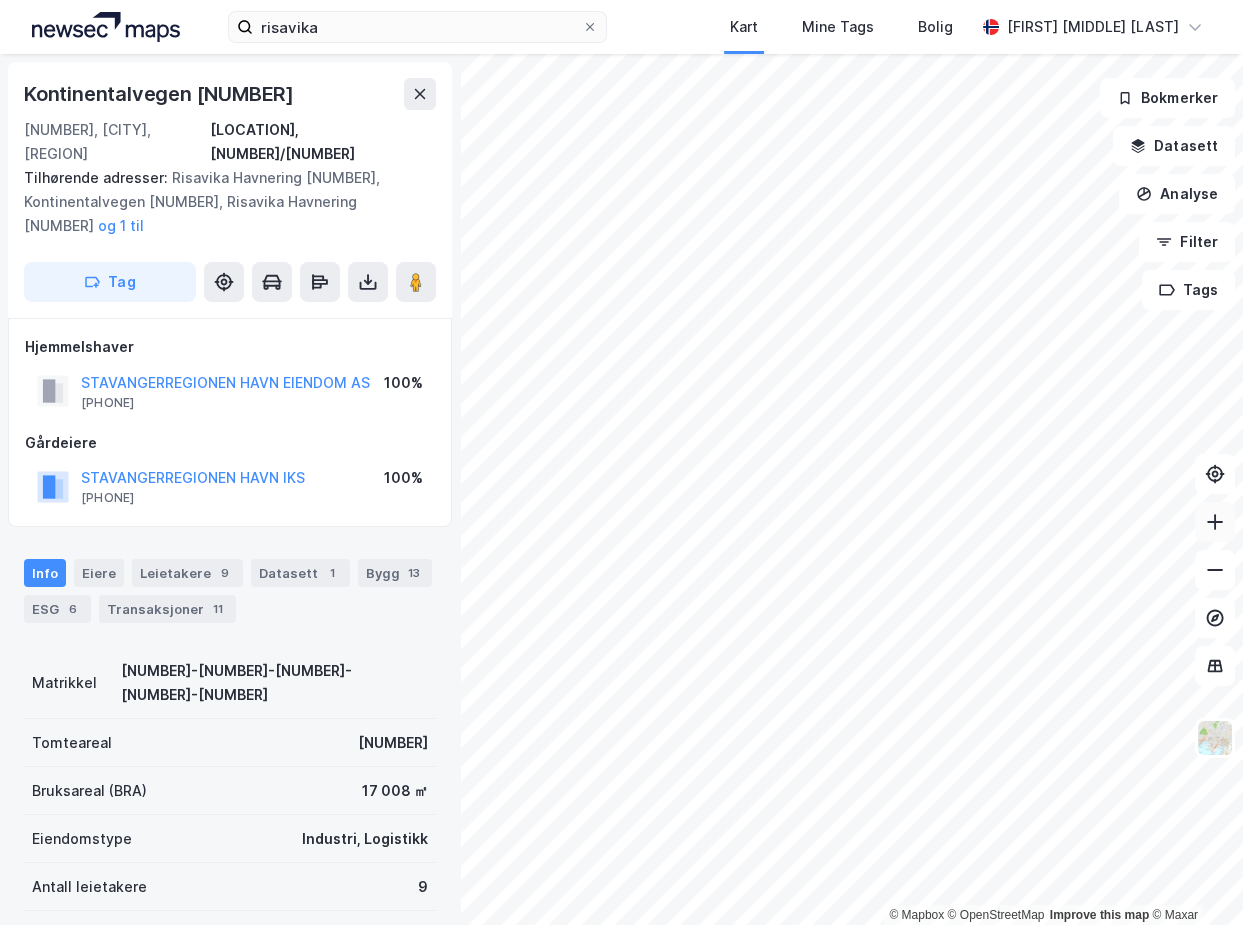 click at bounding box center (1215, 522) 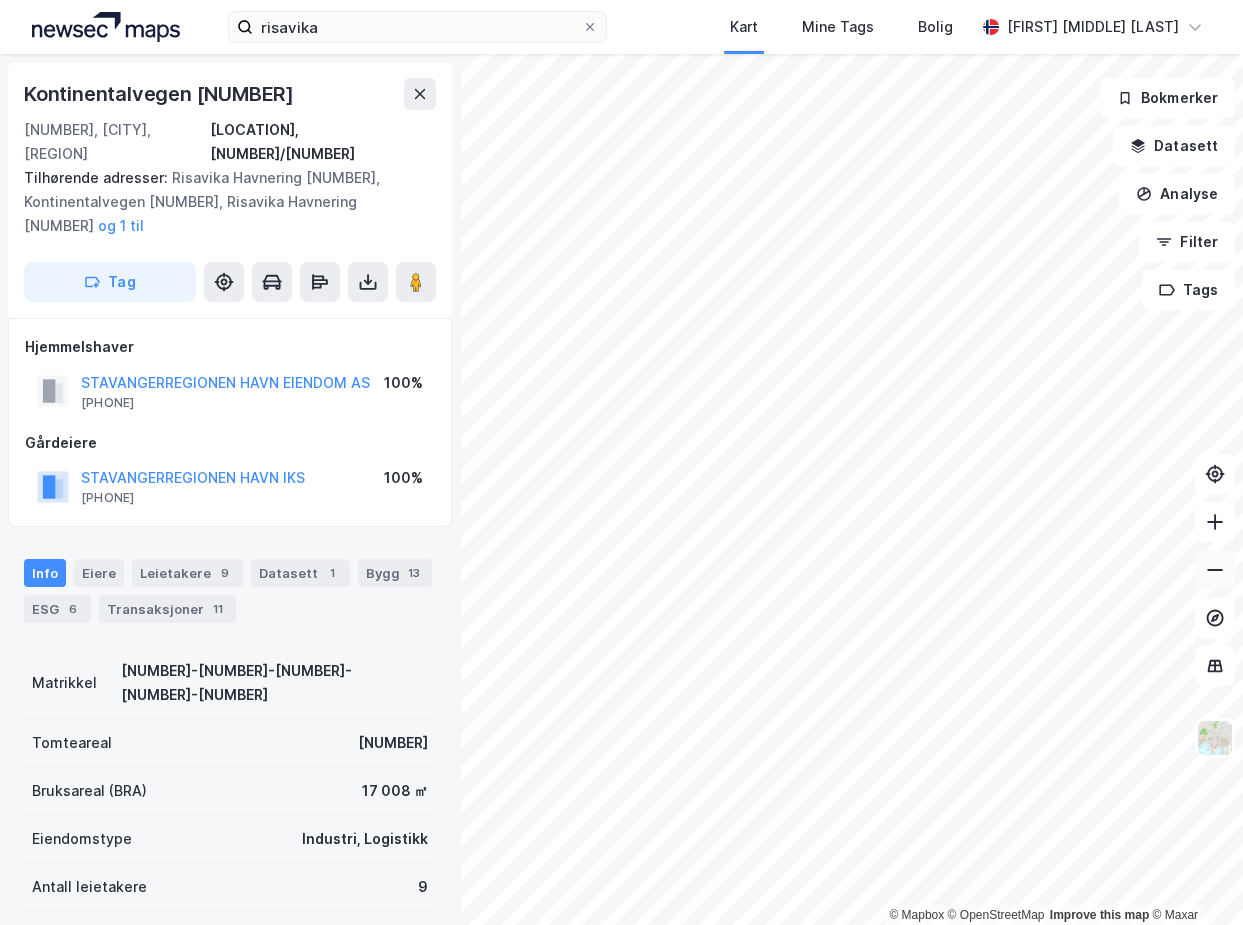 click 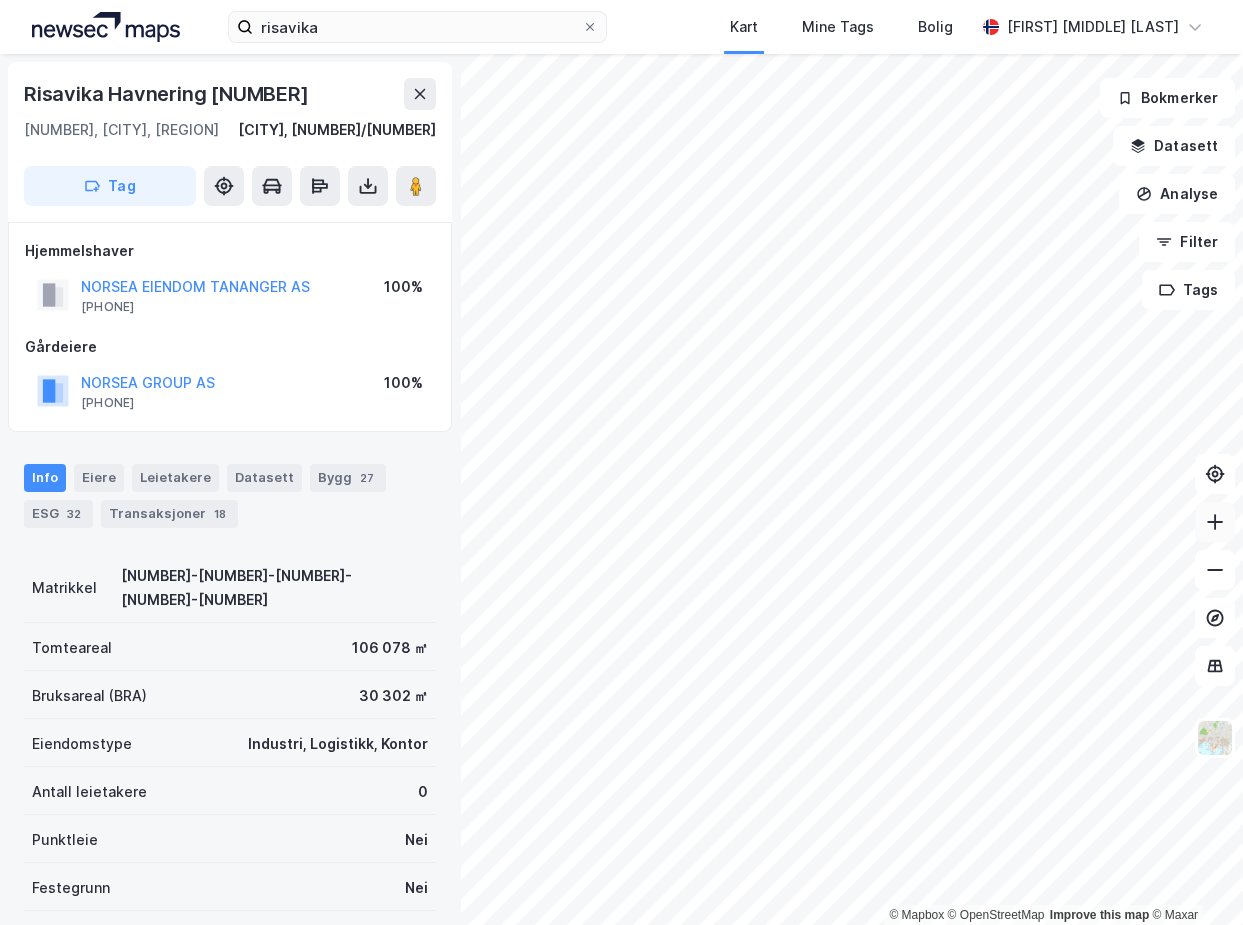 click at bounding box center (1215, 522) 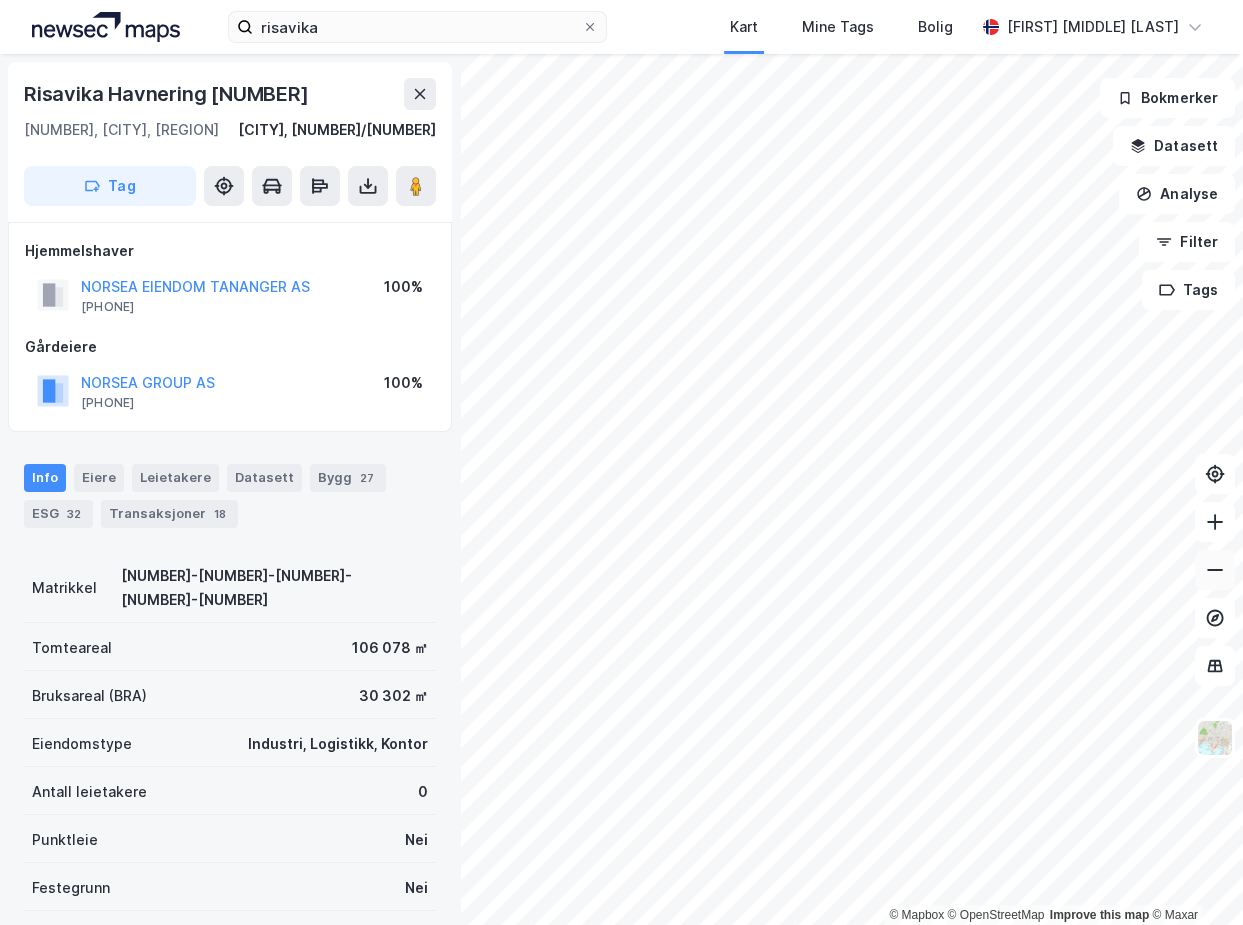 click at bounding box center (1215, 570) 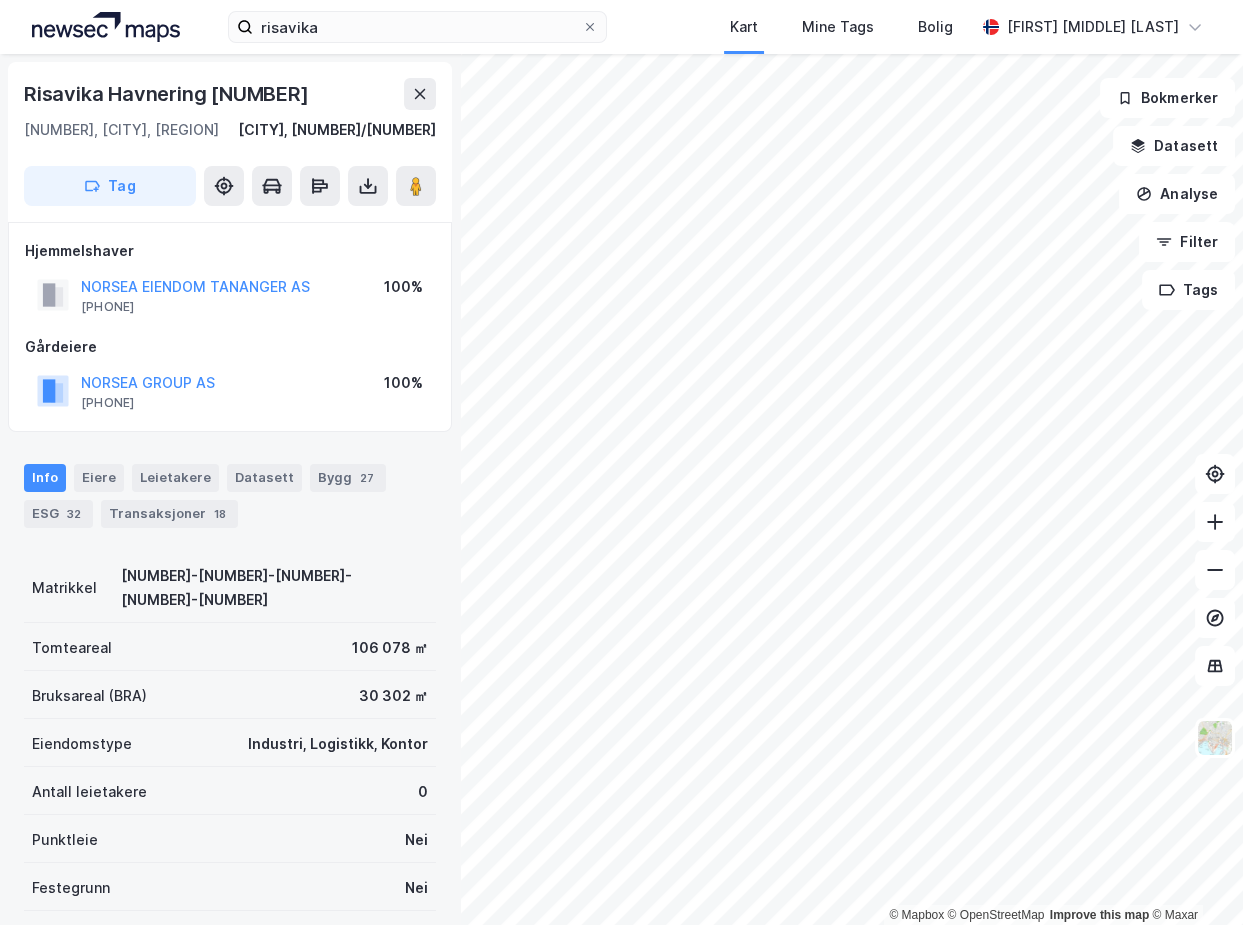 click on "Tomteareal [NUMBER]" at bounding box center [230, 647] 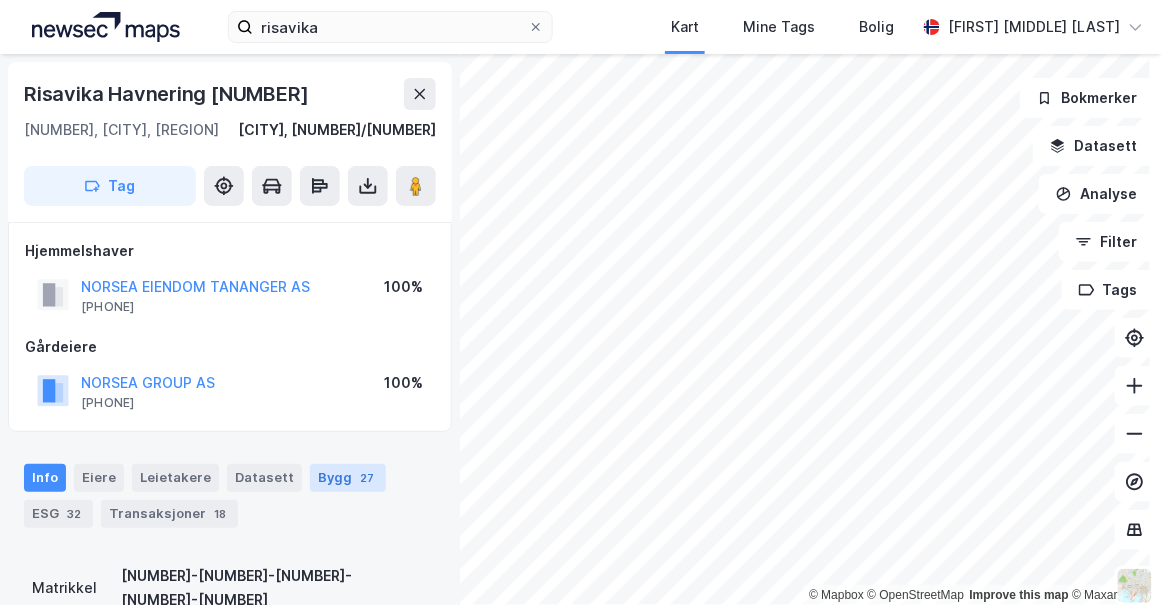 click on "Bygg 27" at bounding box center (348, 478) 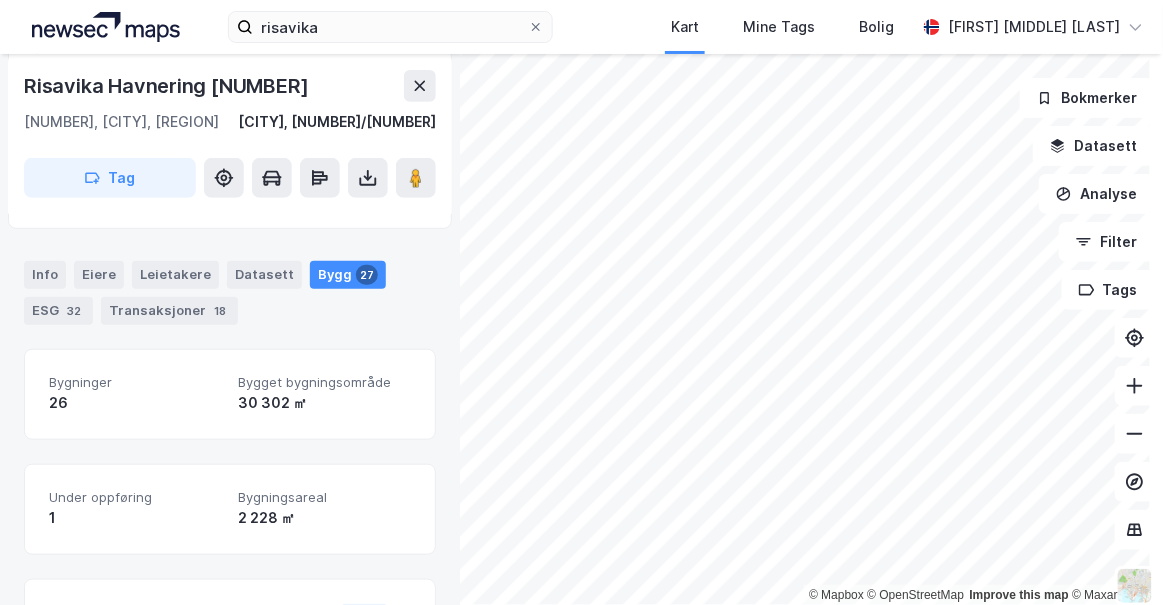 scroll, scrollTop: 534, scrollLeft: 0, axis: vertical 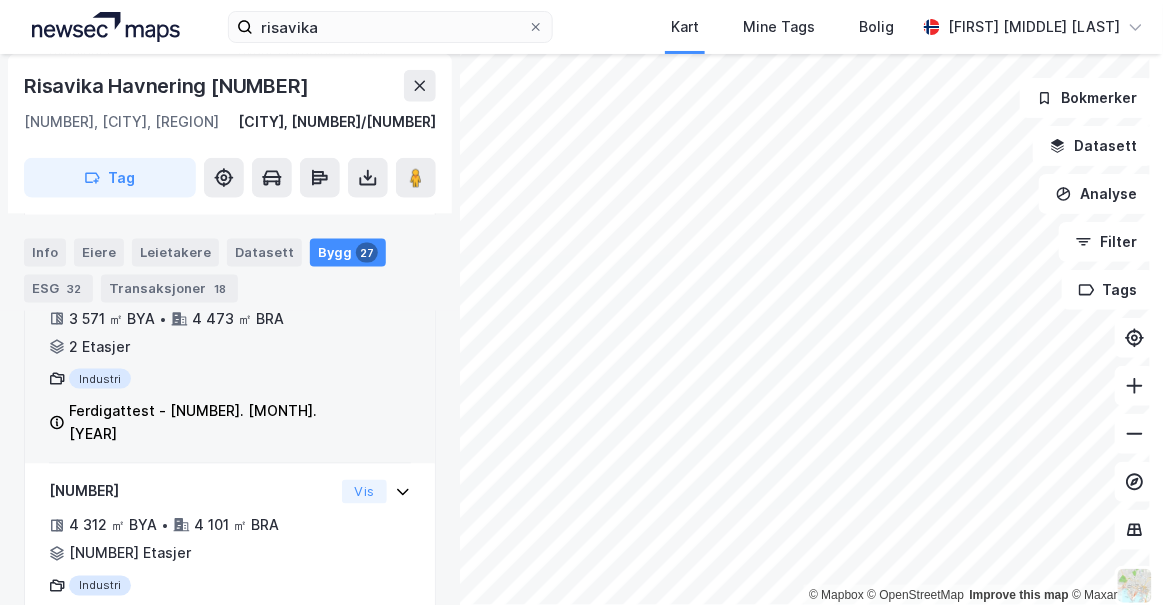 click on "Industri" at bounding box center (191, 379) 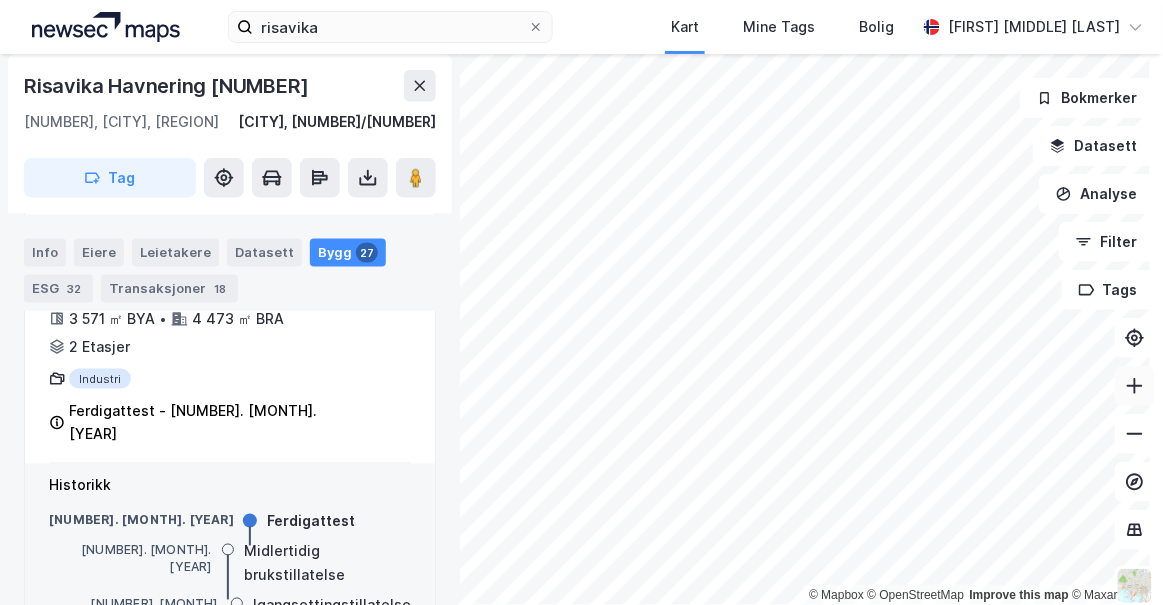 click at bounding box center (1135, 386) 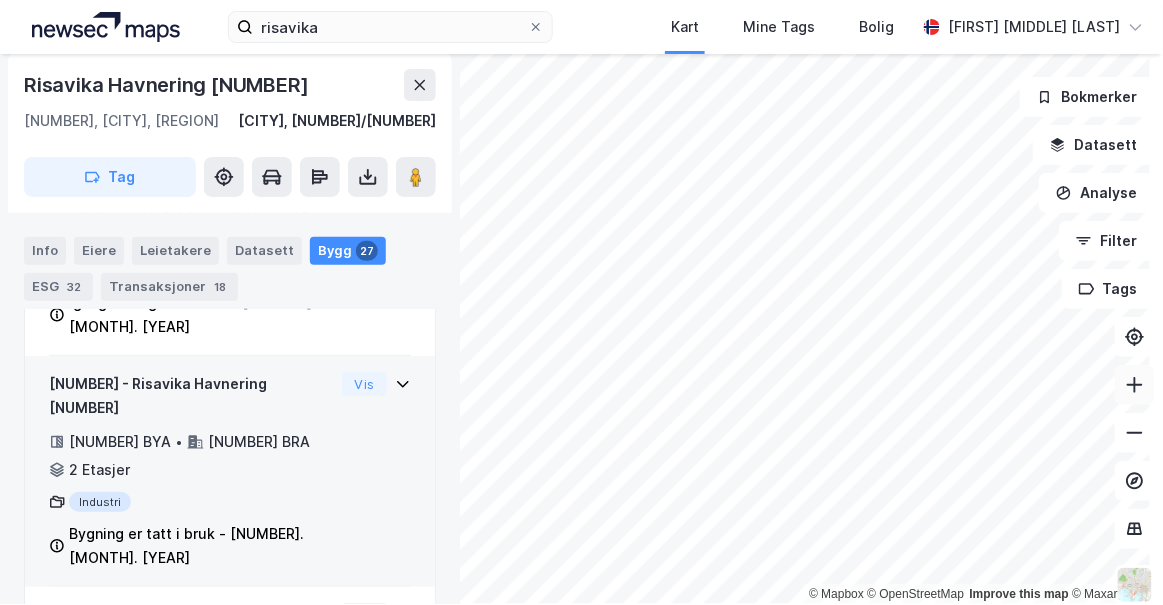 scroll, scrollTop: 1899, scrollLeft: 0, axis: vertical 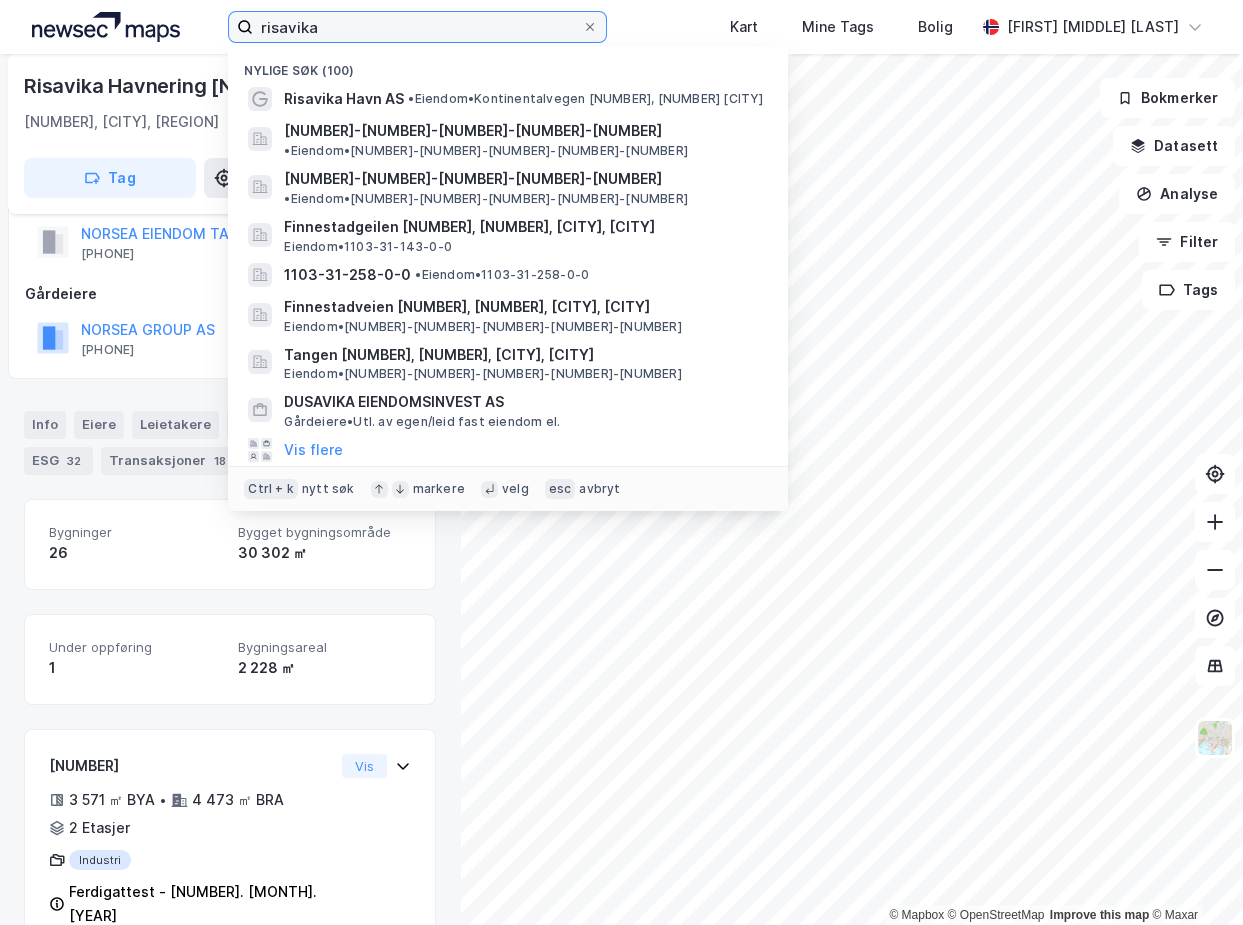 click on "risavika" at bounding box center (417, 27) 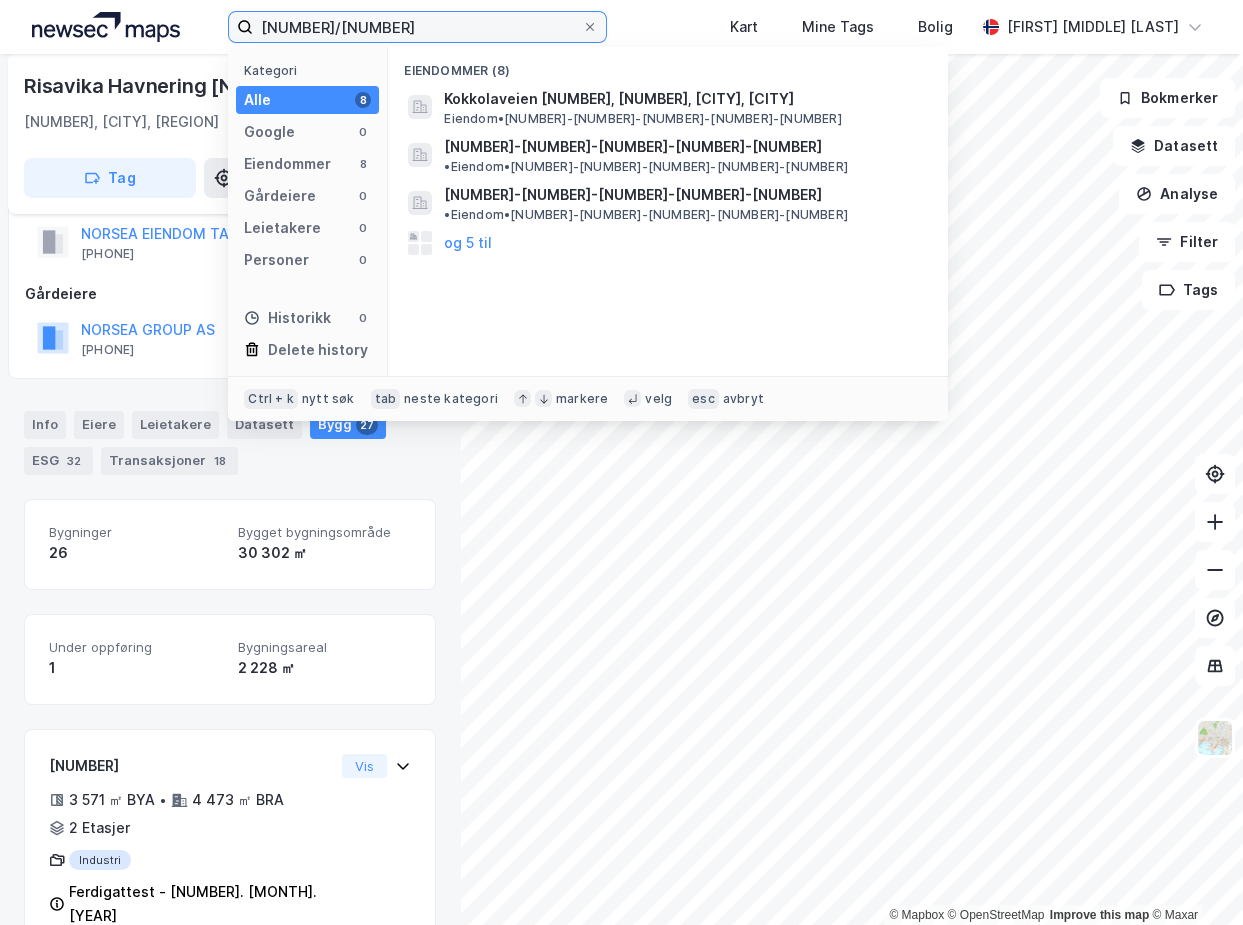click on "[NUMBER]/[NUMBER]" at bounding box center [417, 27] 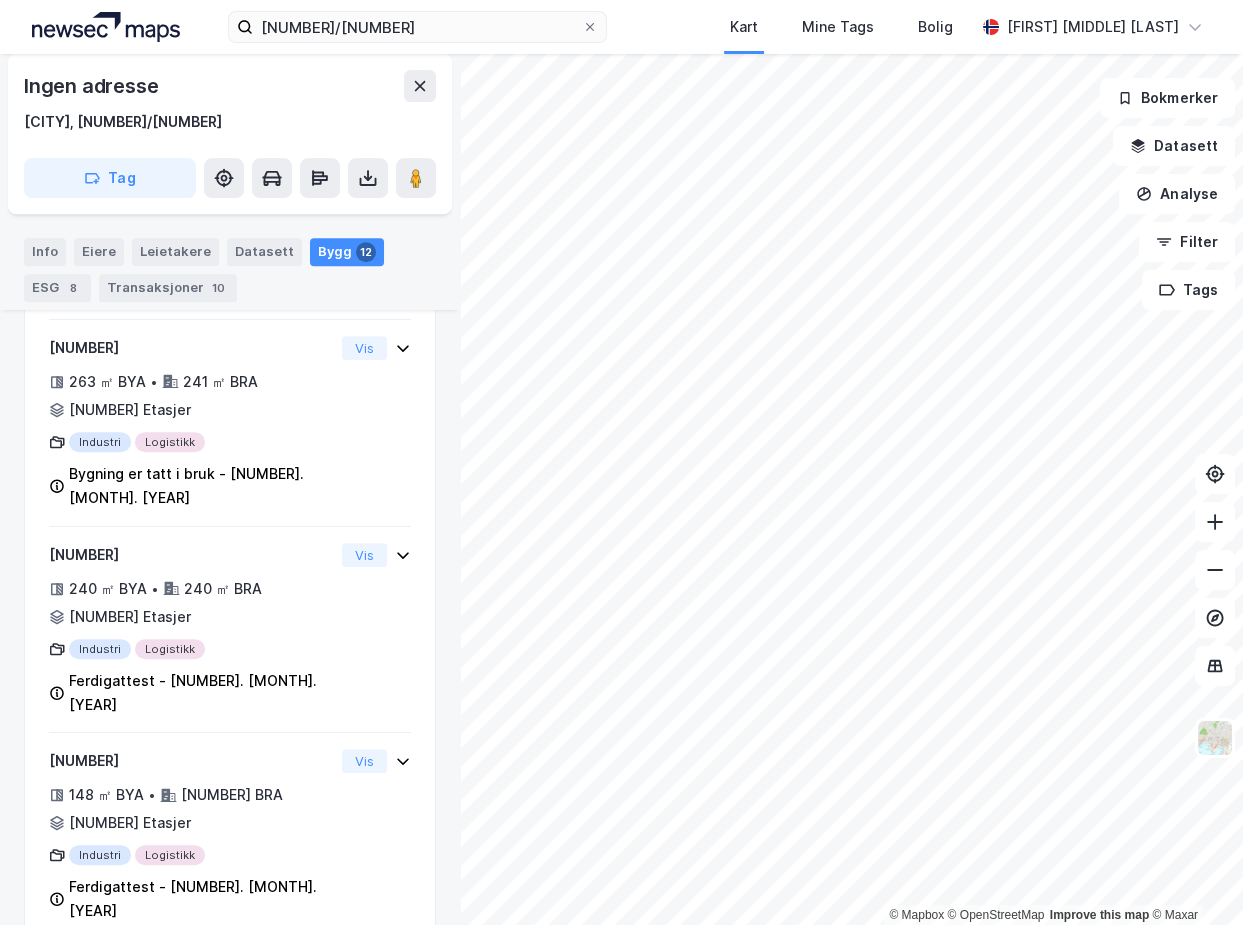 scroll, scrollTop: 1601, scrollLeft: 0, axis: vertical 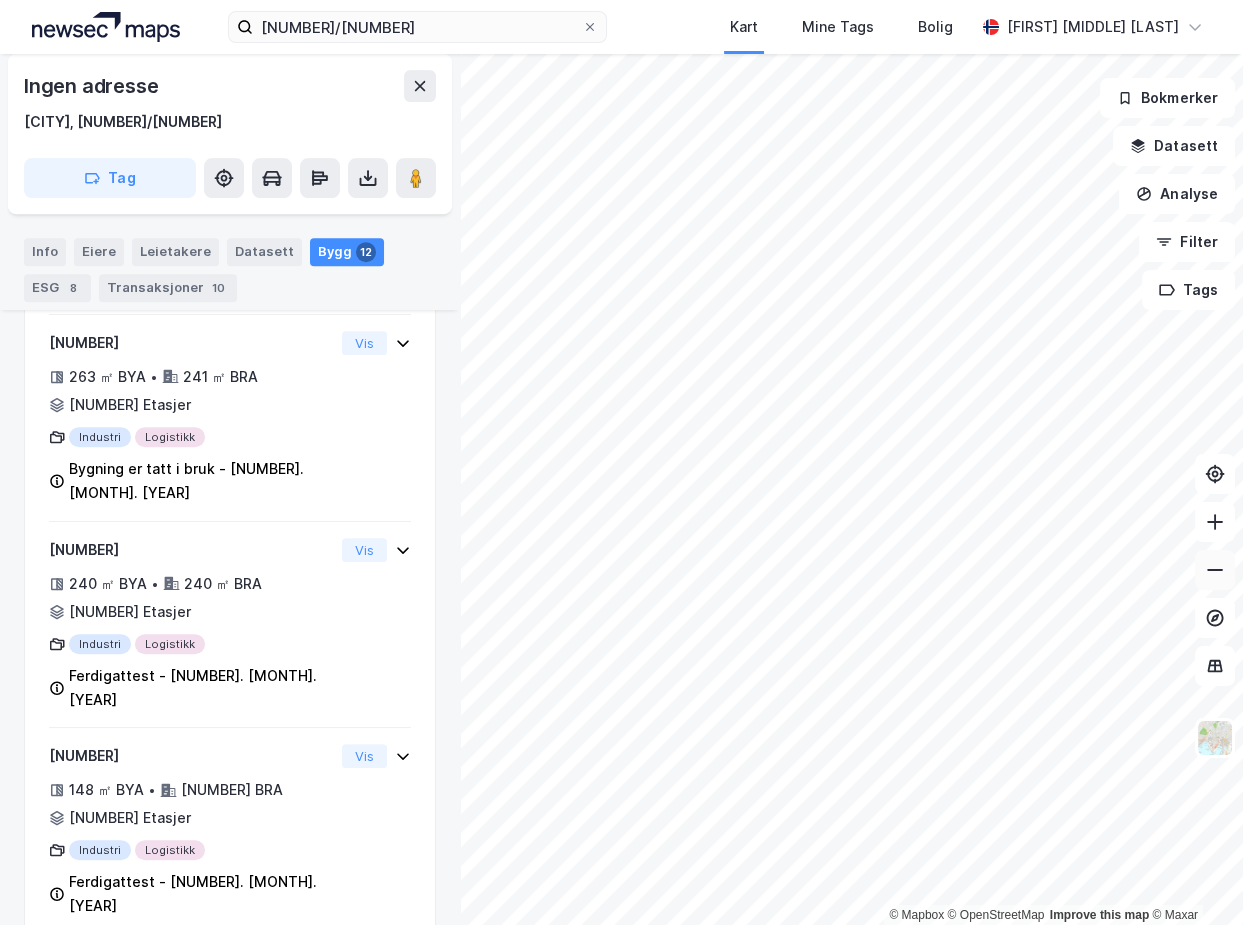 click at bounding box center [1215, 570] 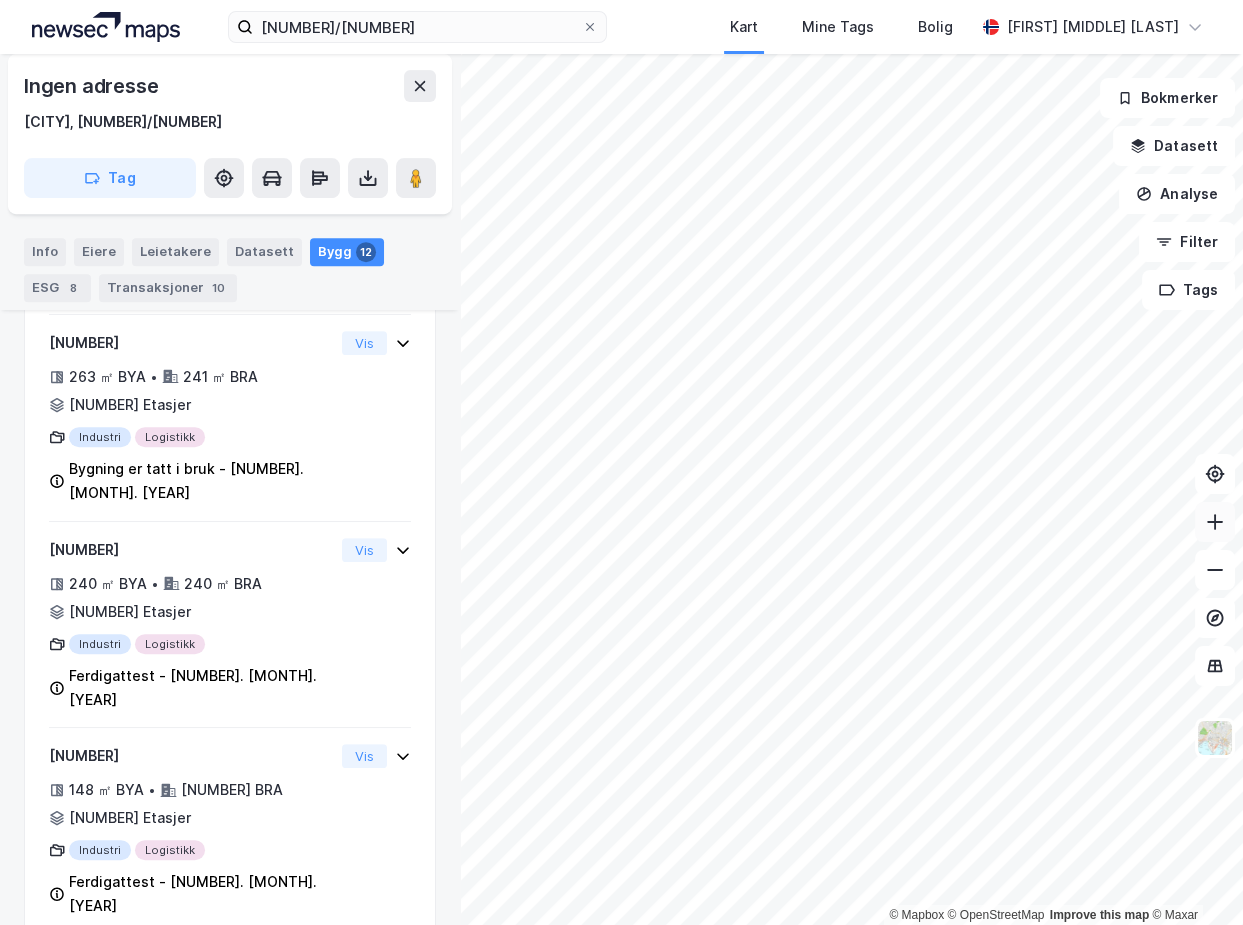 click at bounding box center [1215, 522] 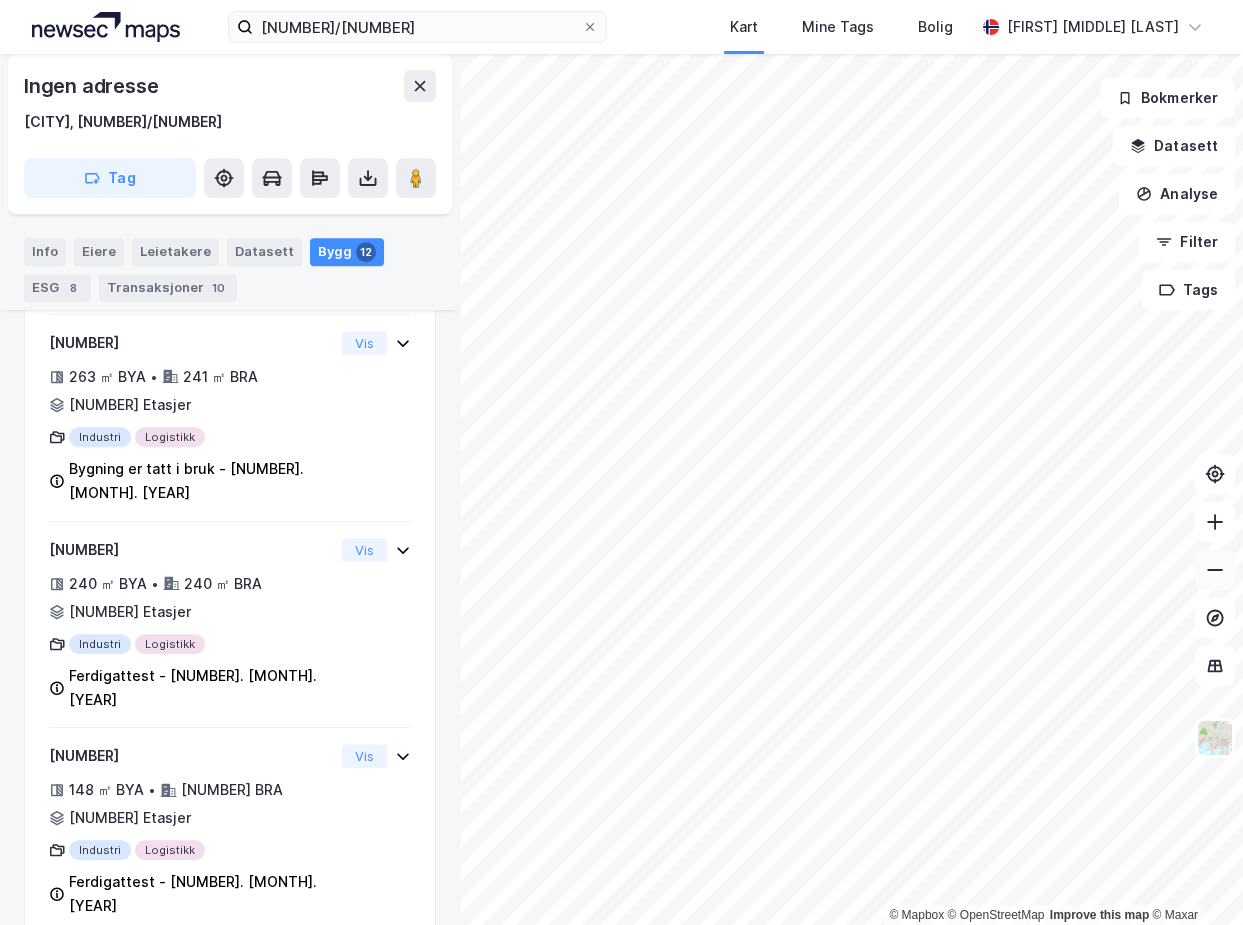 click 